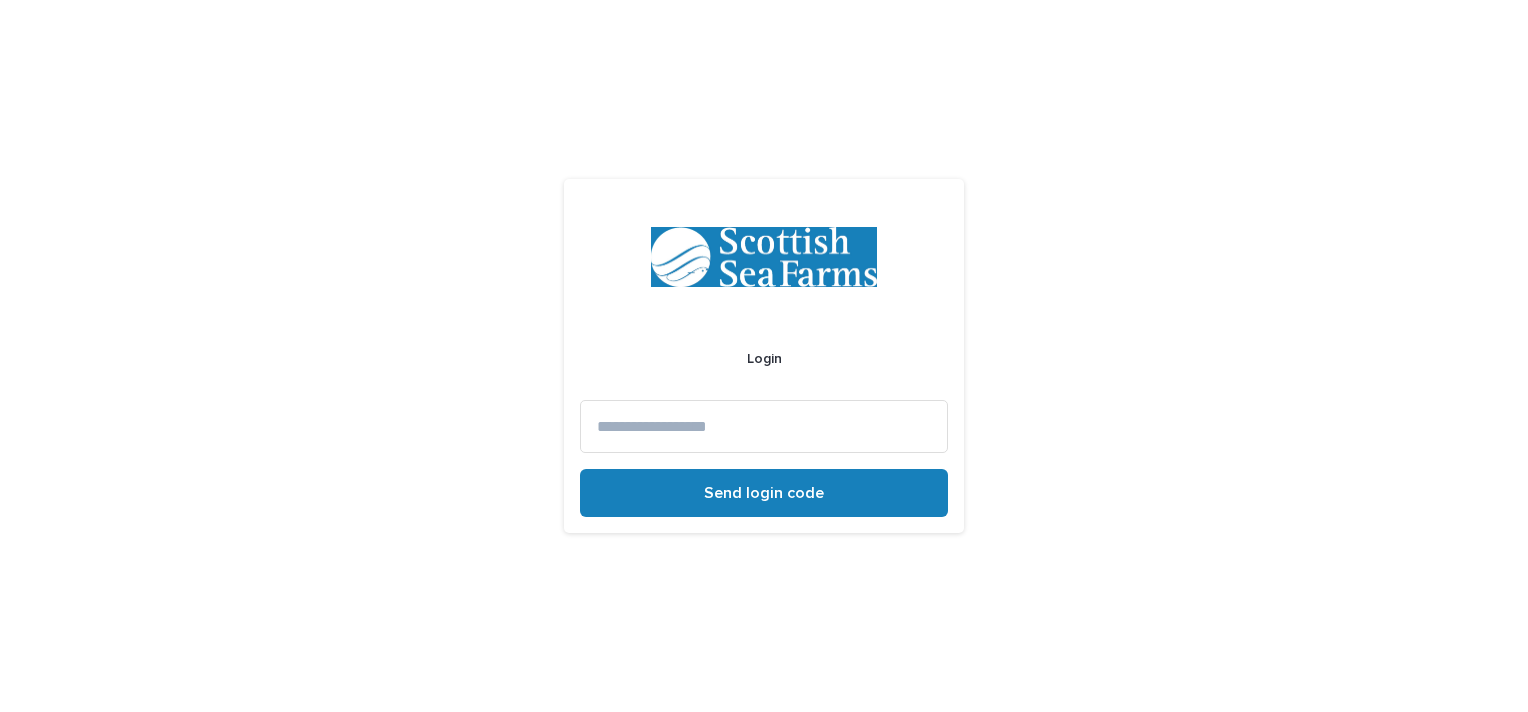scroll, scrollTop: 0, scrollLeft: 0, axis: both 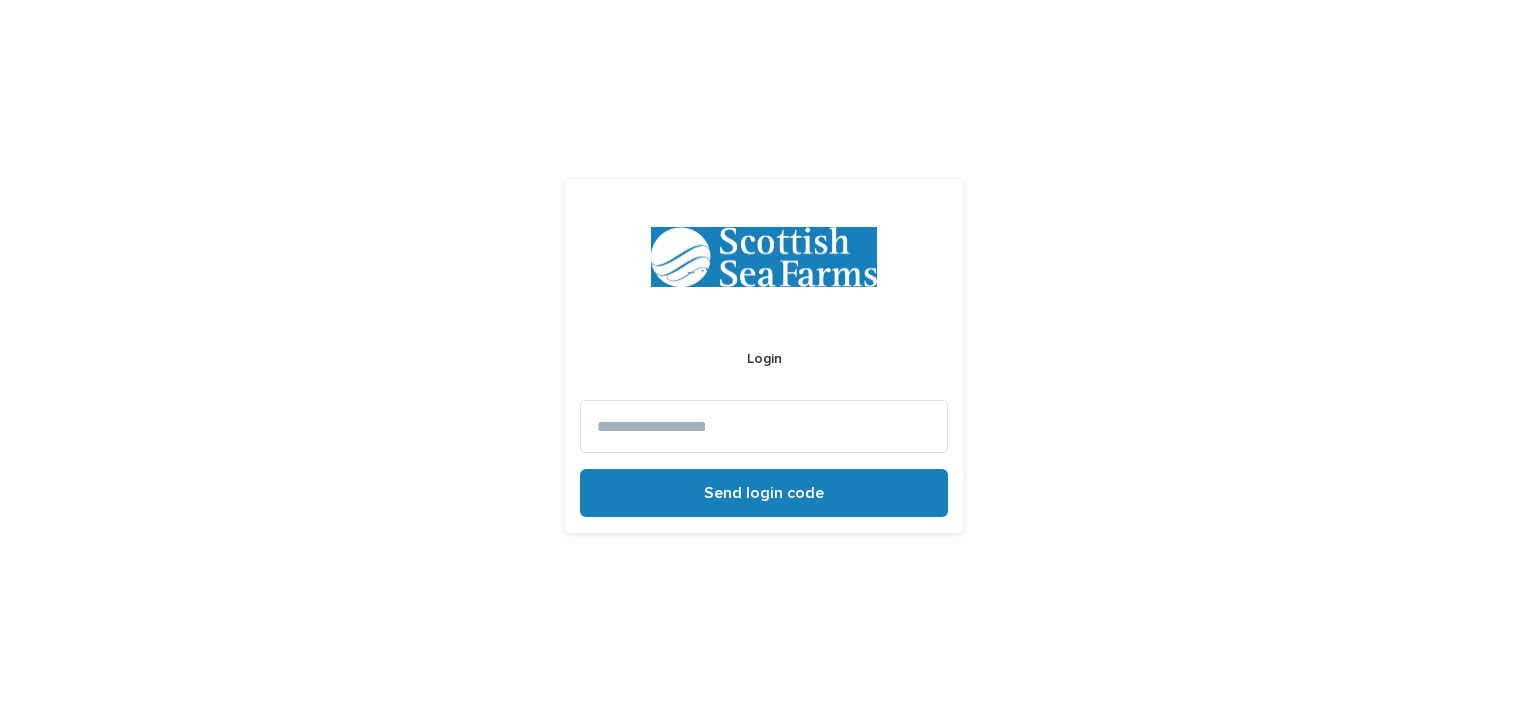 click at bounding box center [764, 426] 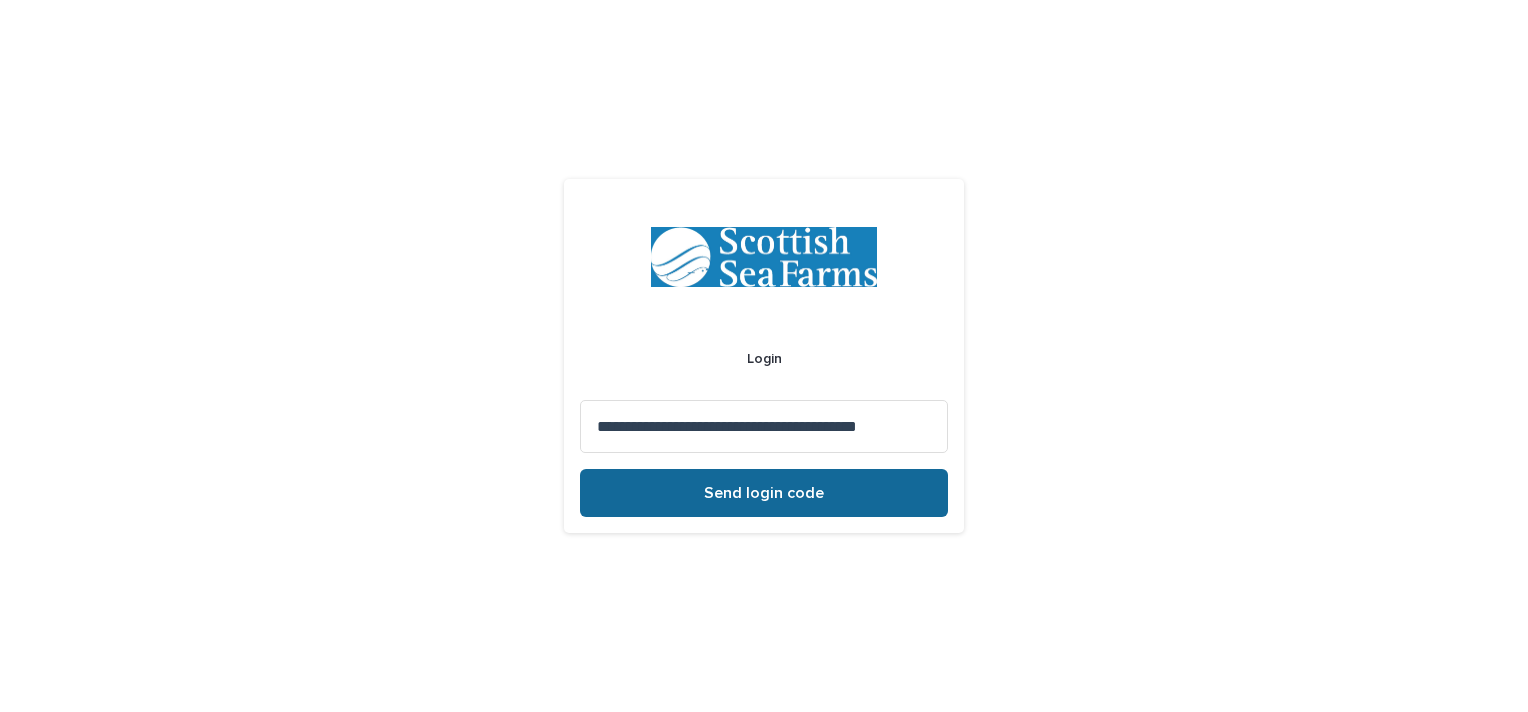 click on "Send login code" at bounding box center (764, 493) 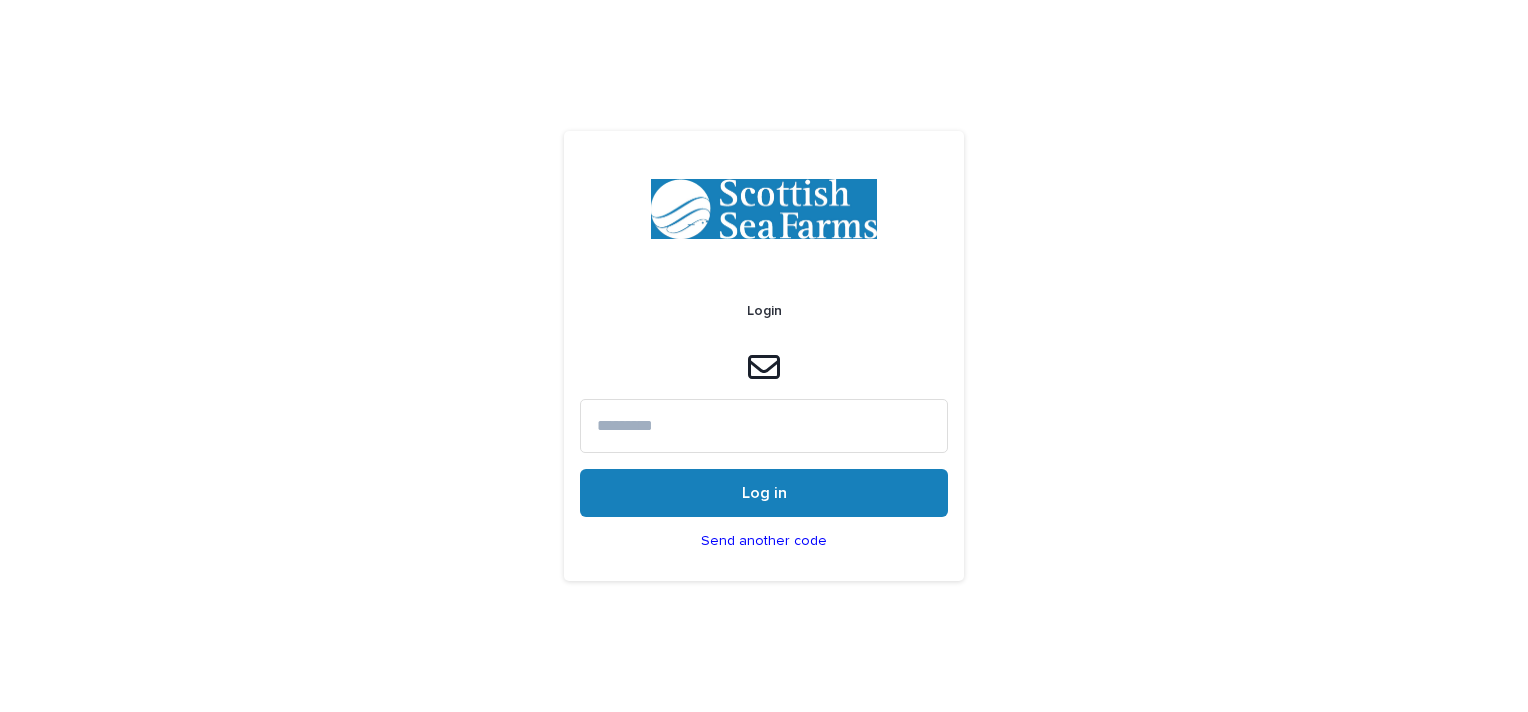 click at bounding box center (764, 425) 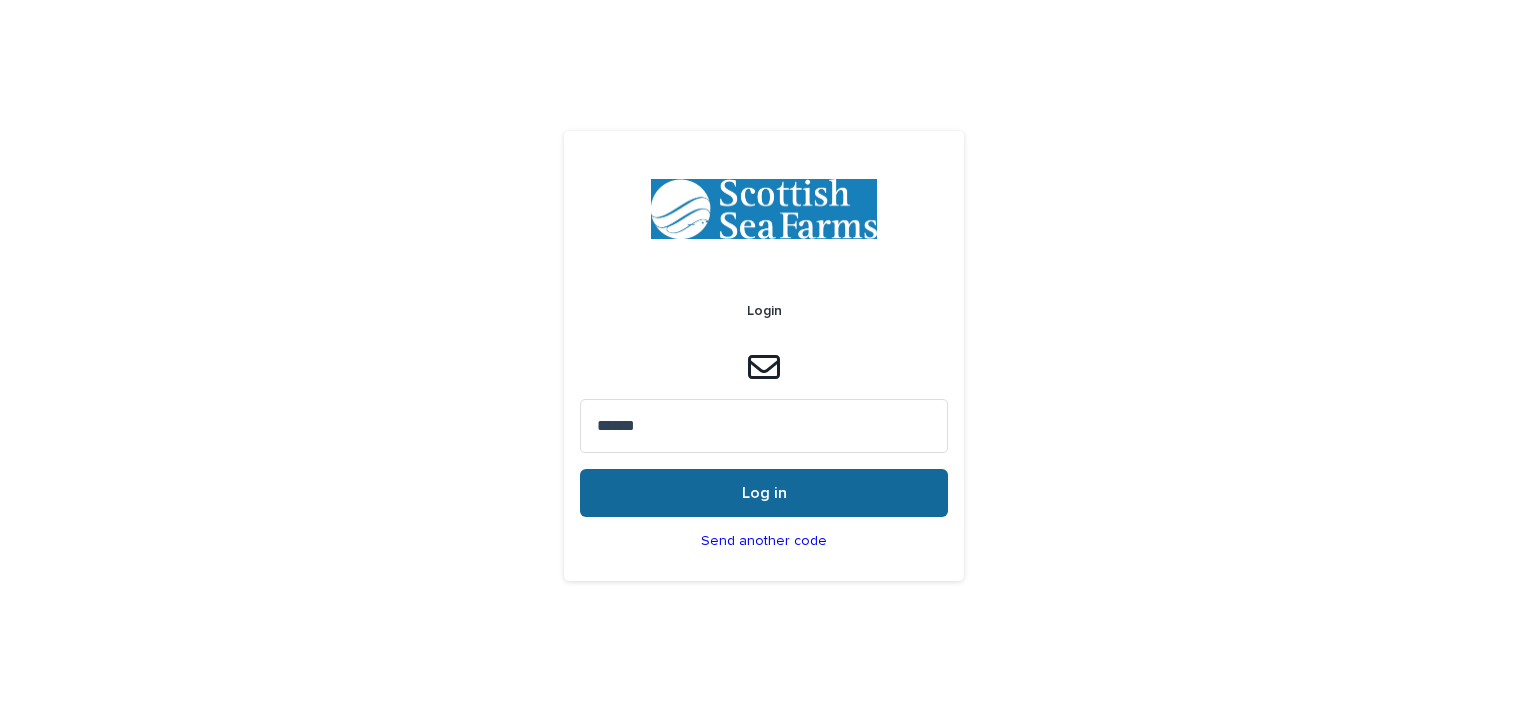 type on "******" 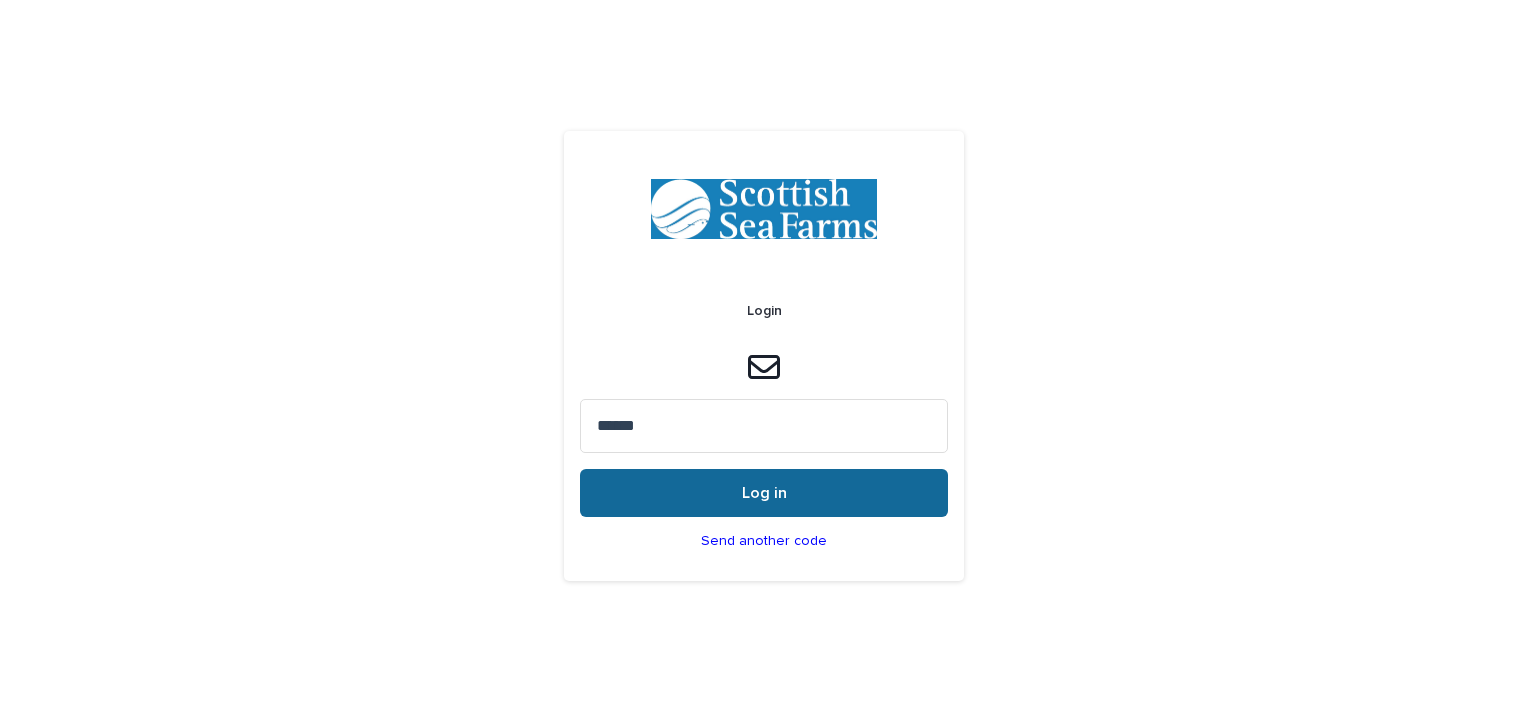 click on "Log in" at bounding box center [764, 493] 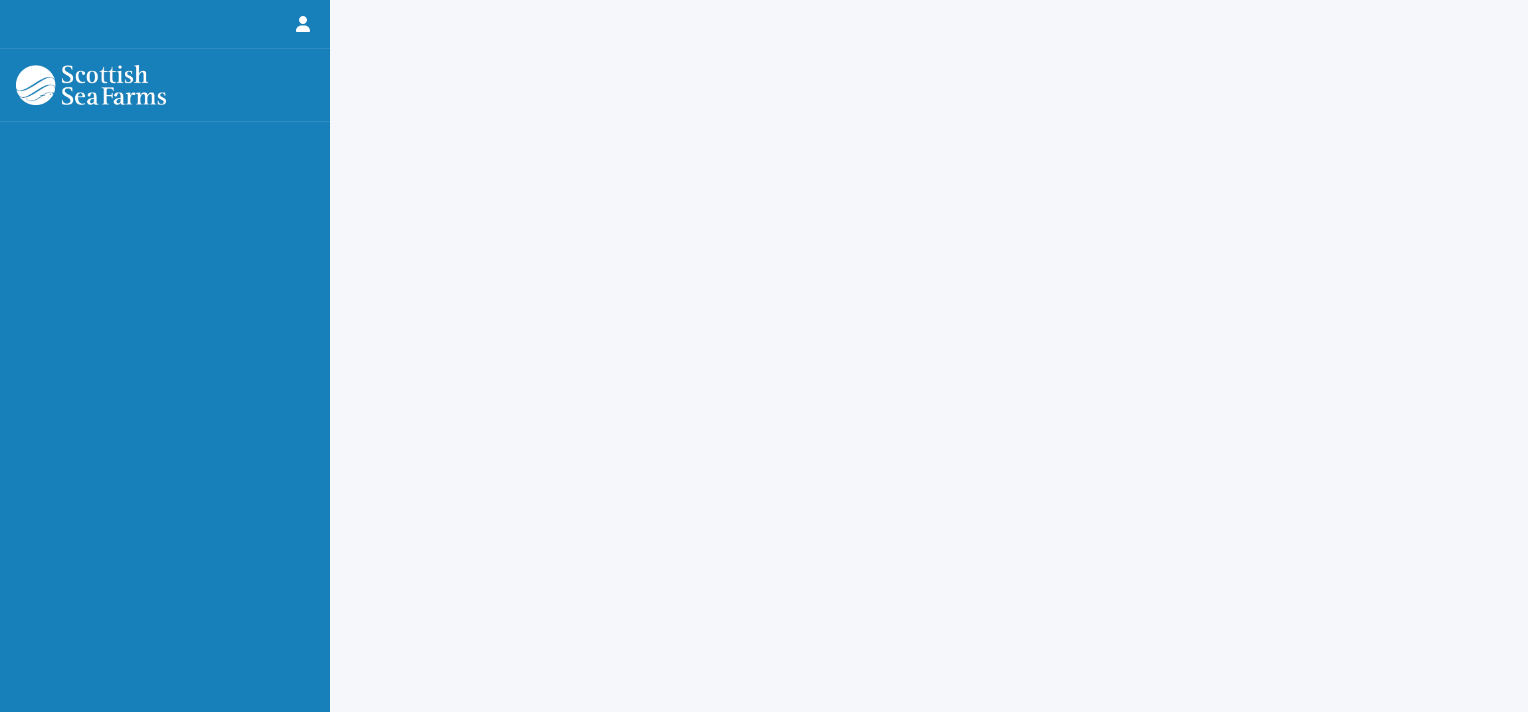 scroll, scrollTop: 0, scrollLeft: 0, axis: both 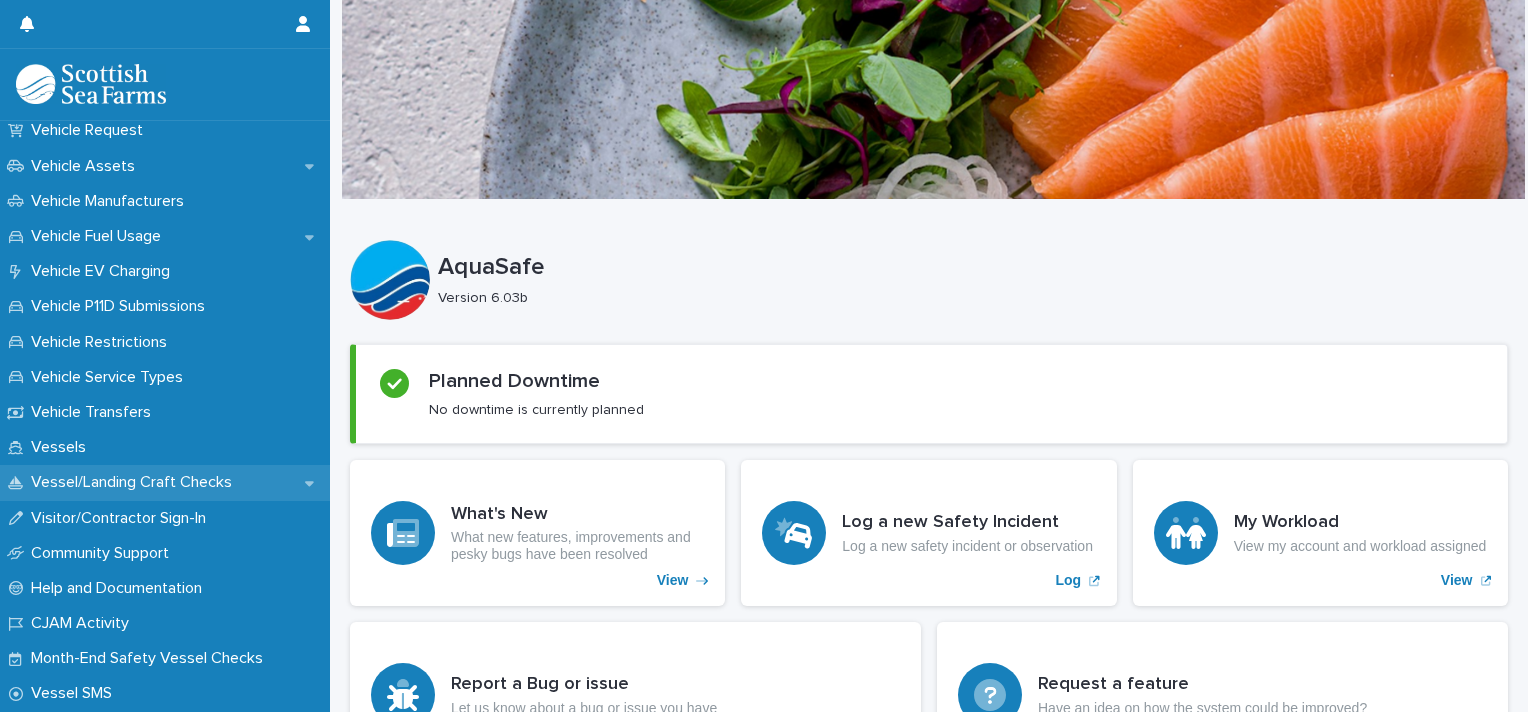 click on "Vessel/Landing Craft Checks" at bounding box center [165, 482] 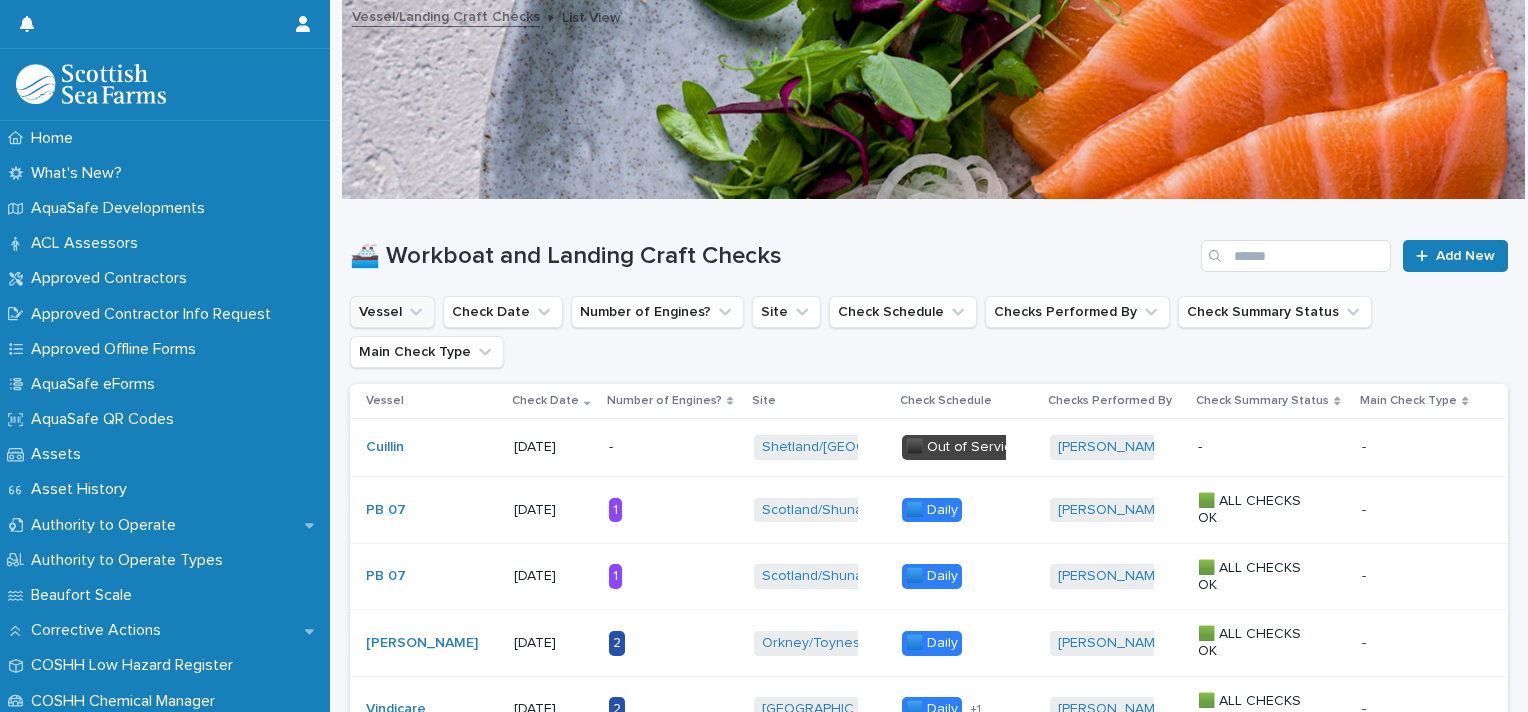 click 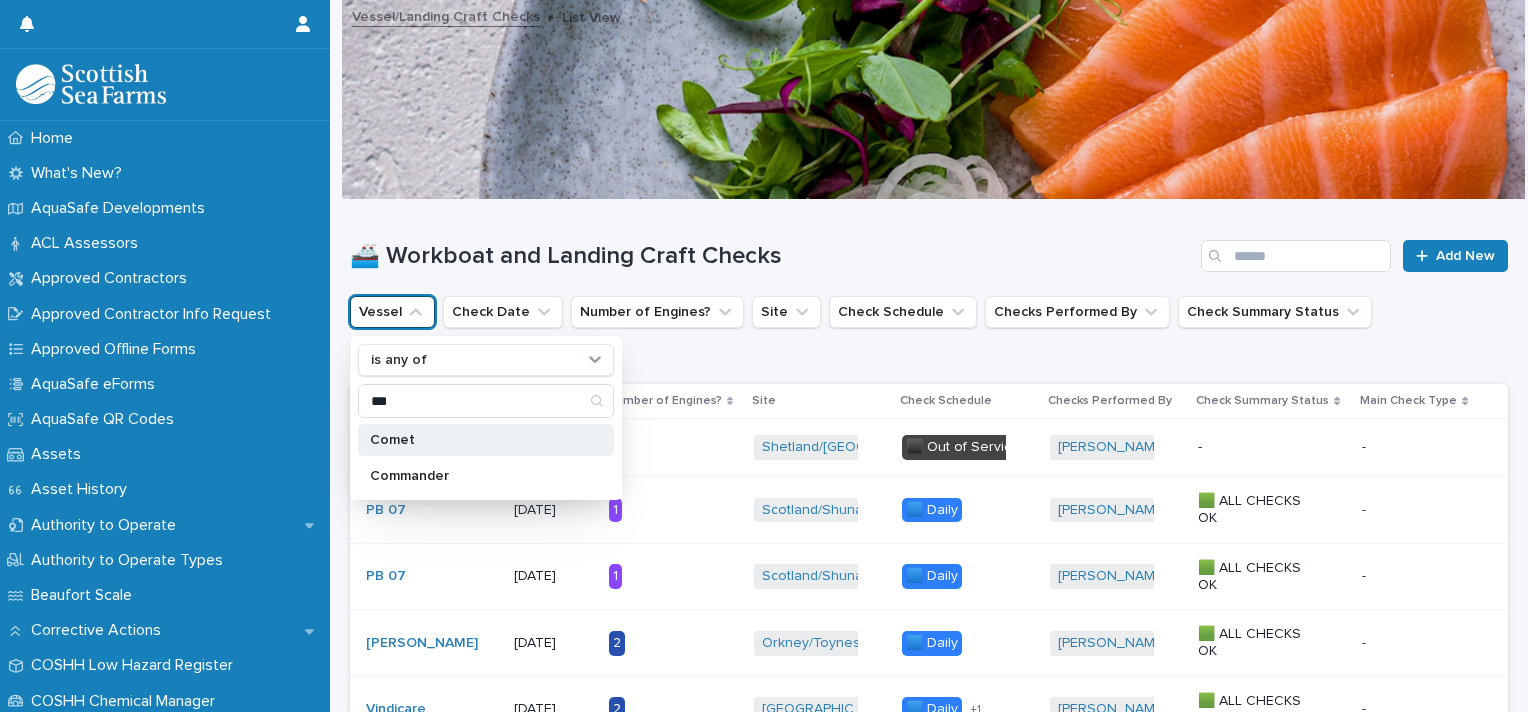 type on "***" 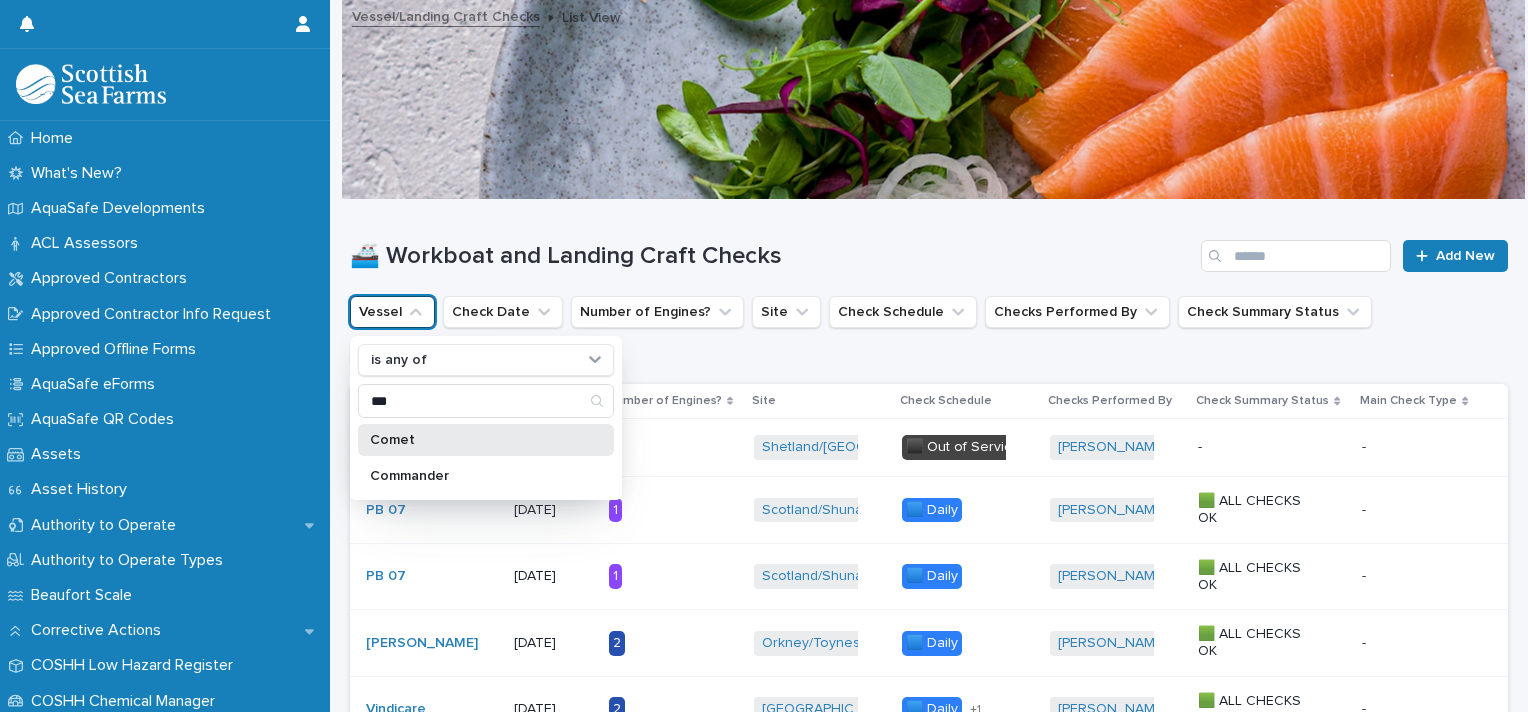 click on "Comet" at bounding box center [476, 440] 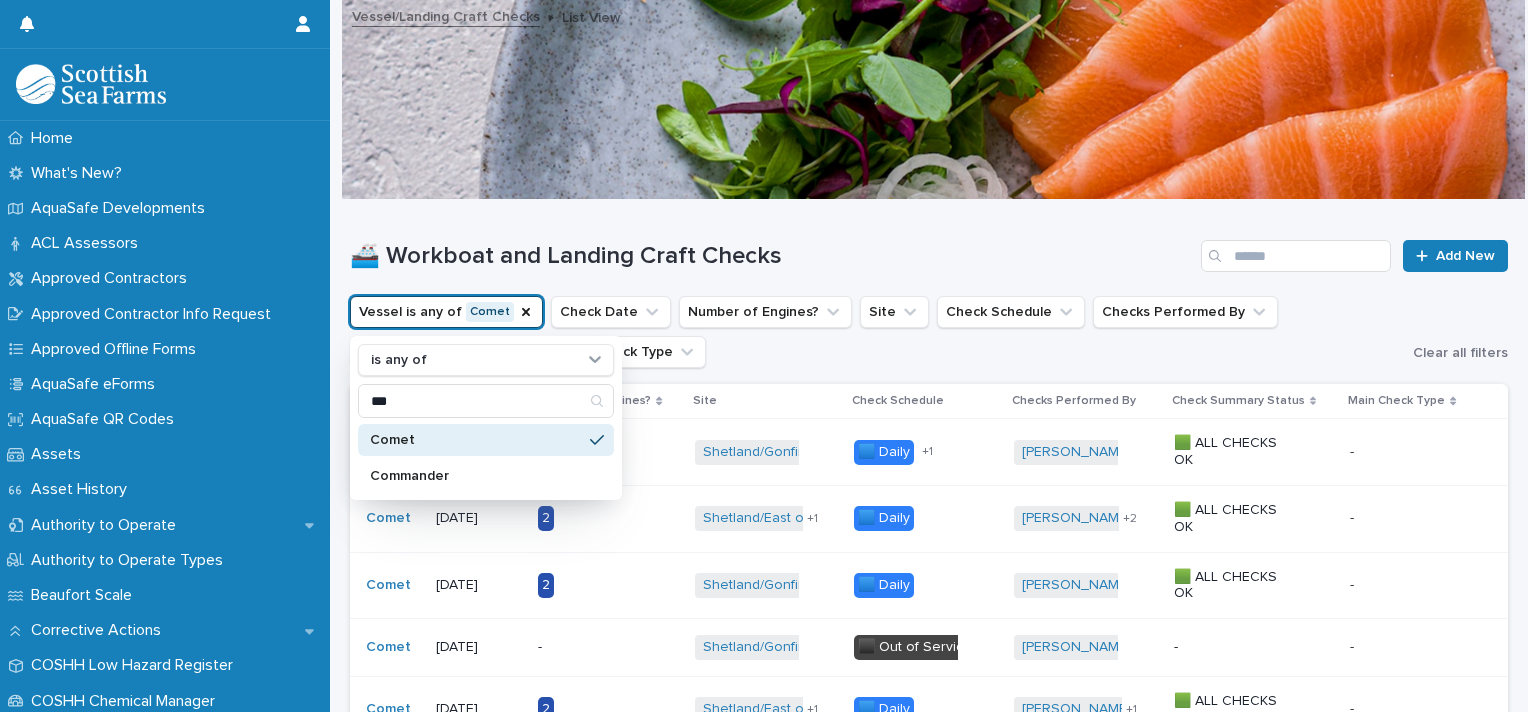 click on "🚢 Workboat and Landing Craft Checks Add New" at bounding box center (929, 248) 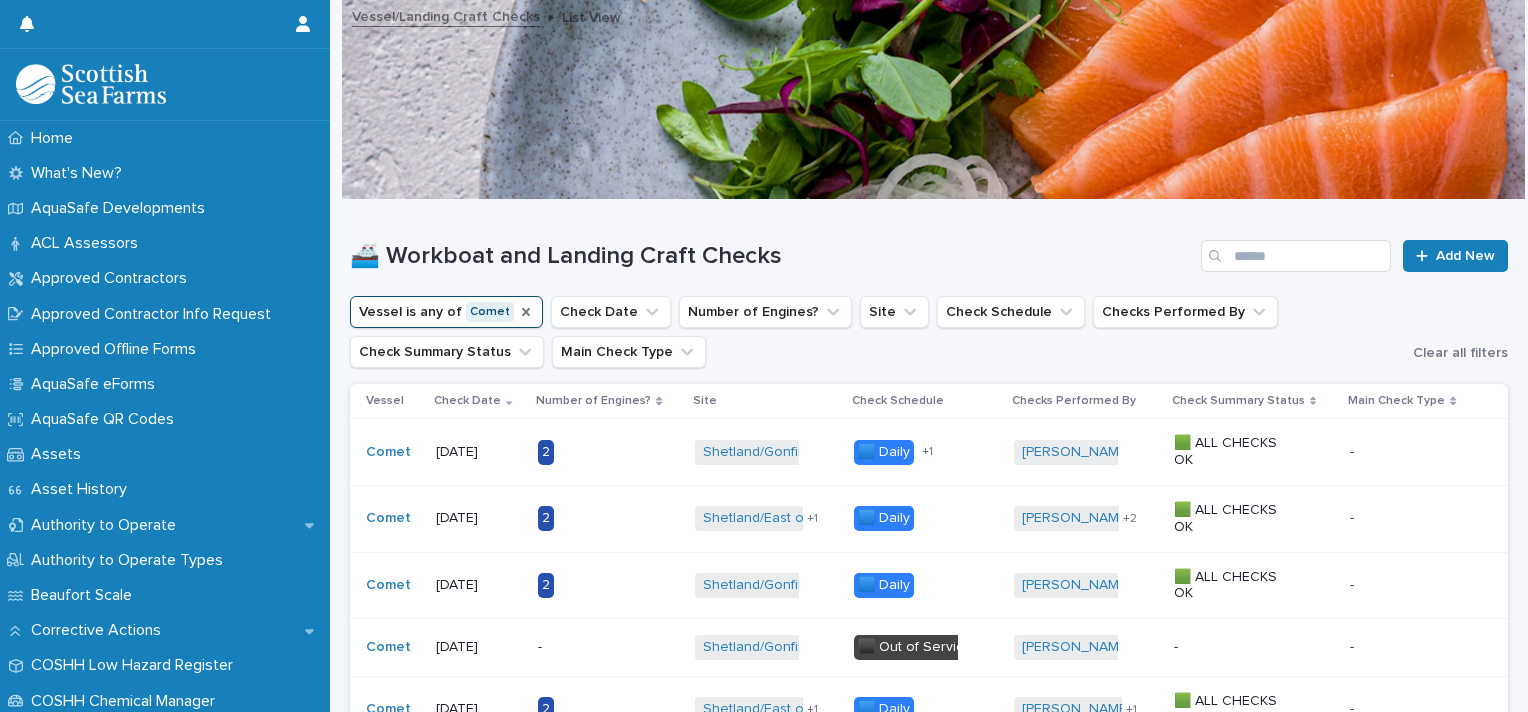 click 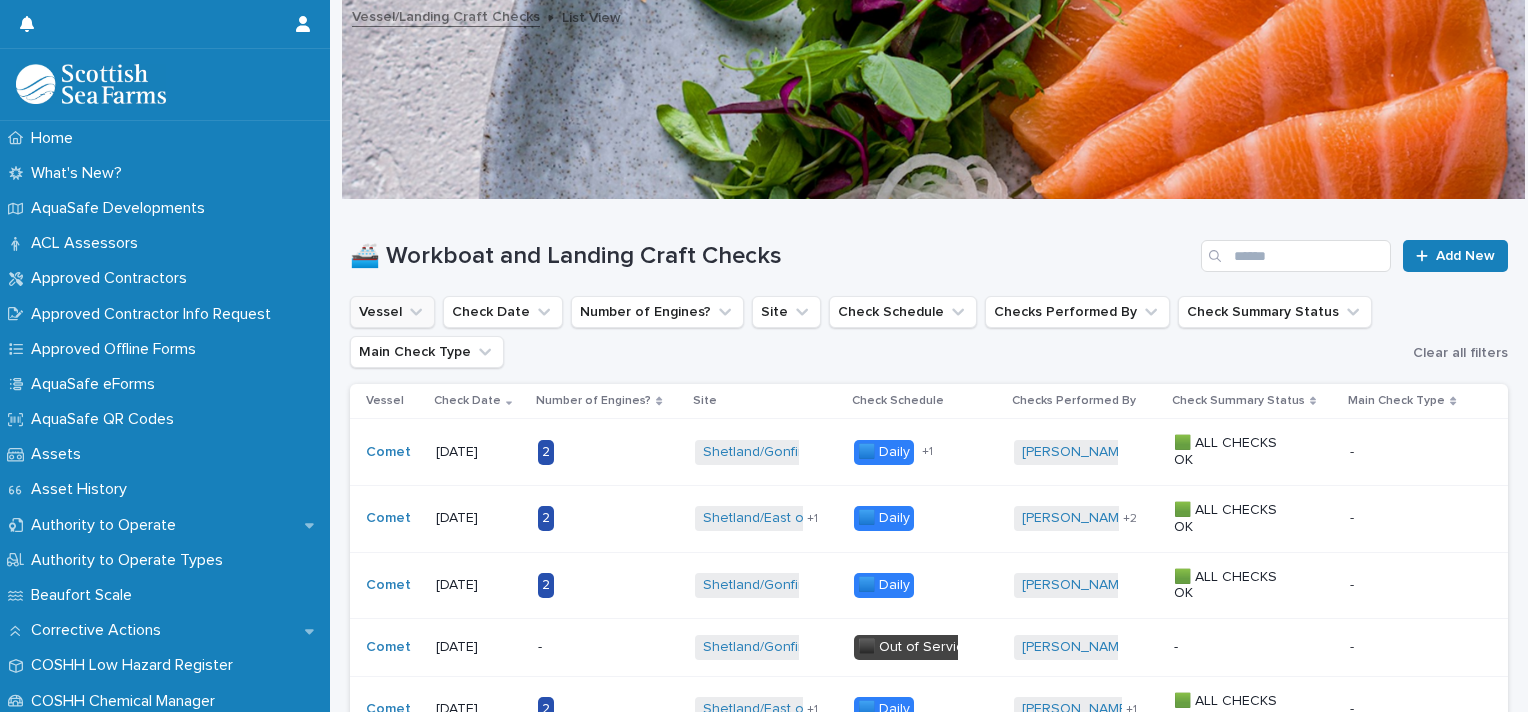 click 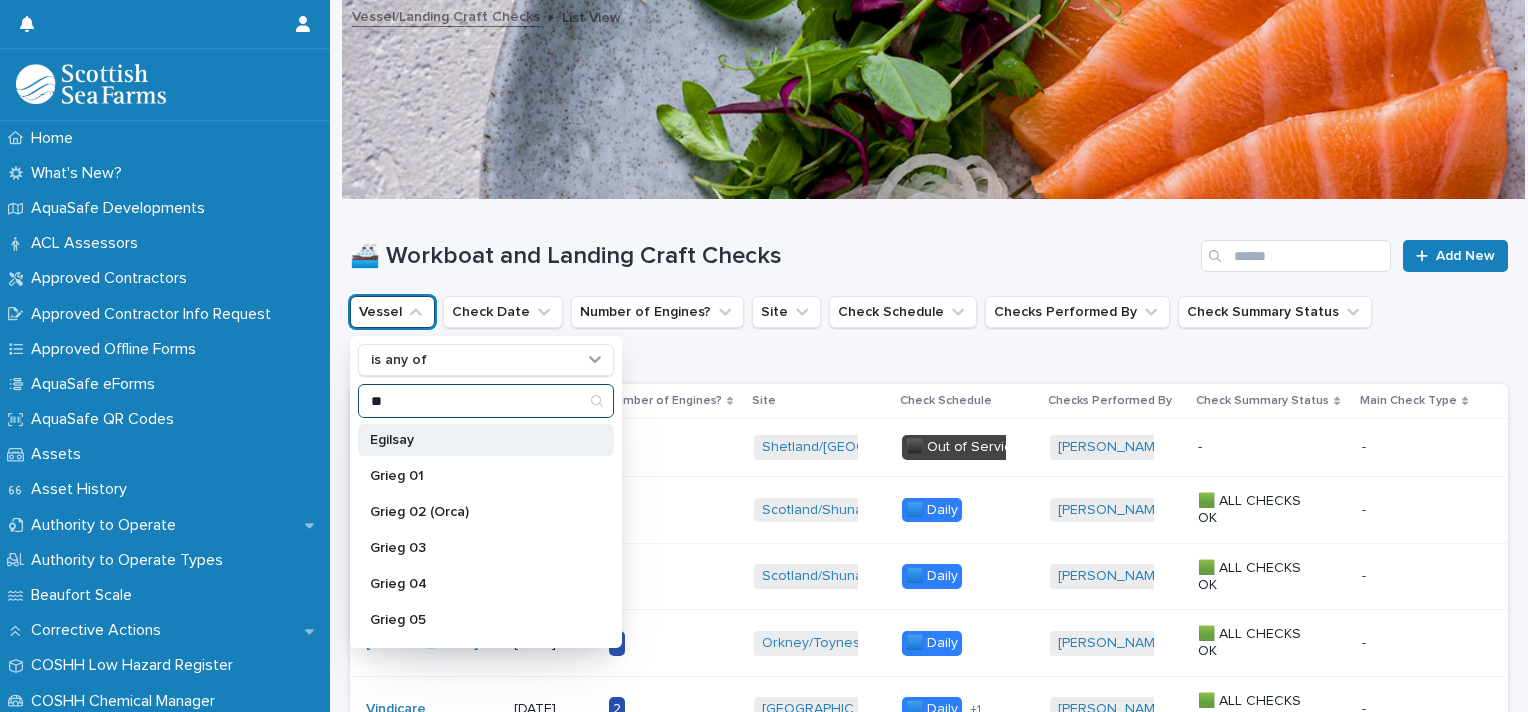 type on "**" 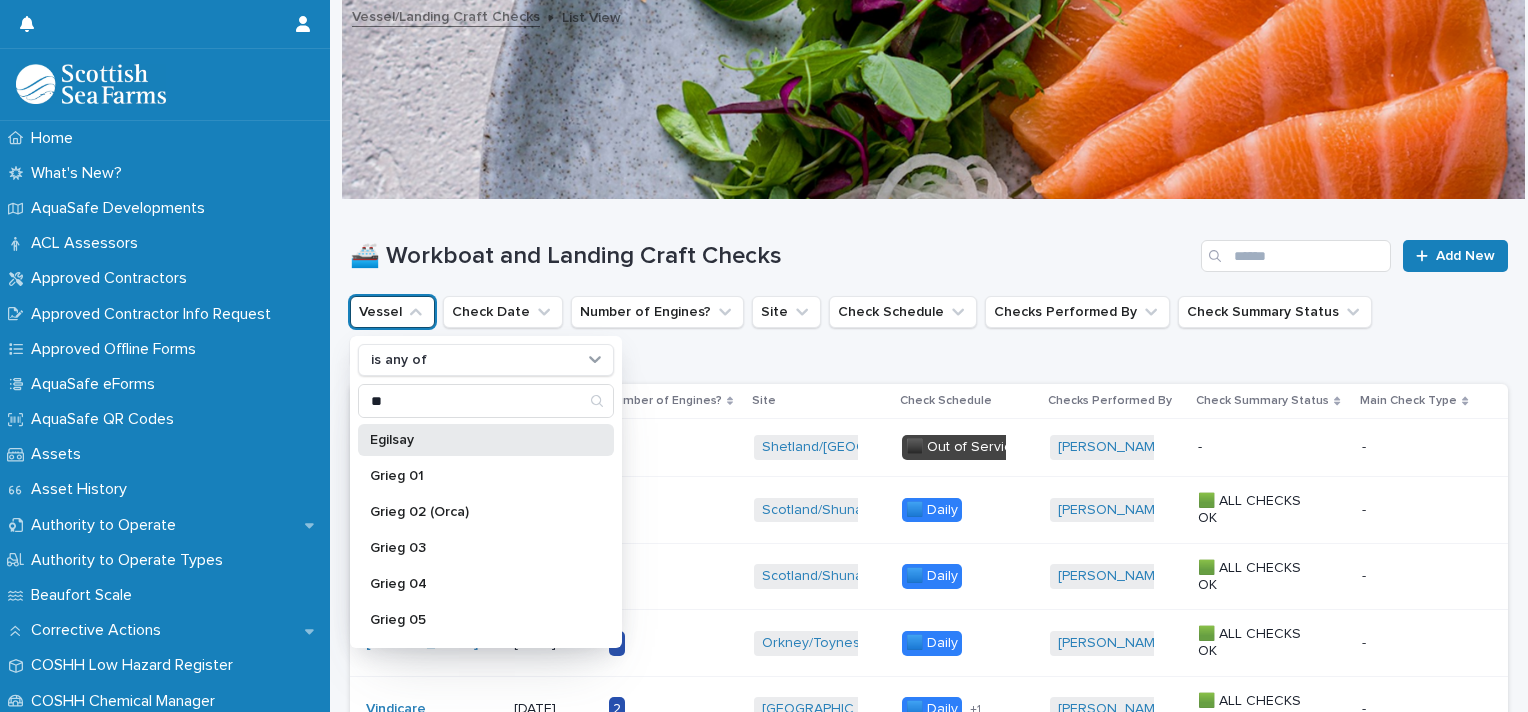 click on "Egilsay" at bounding box center [476, 440] 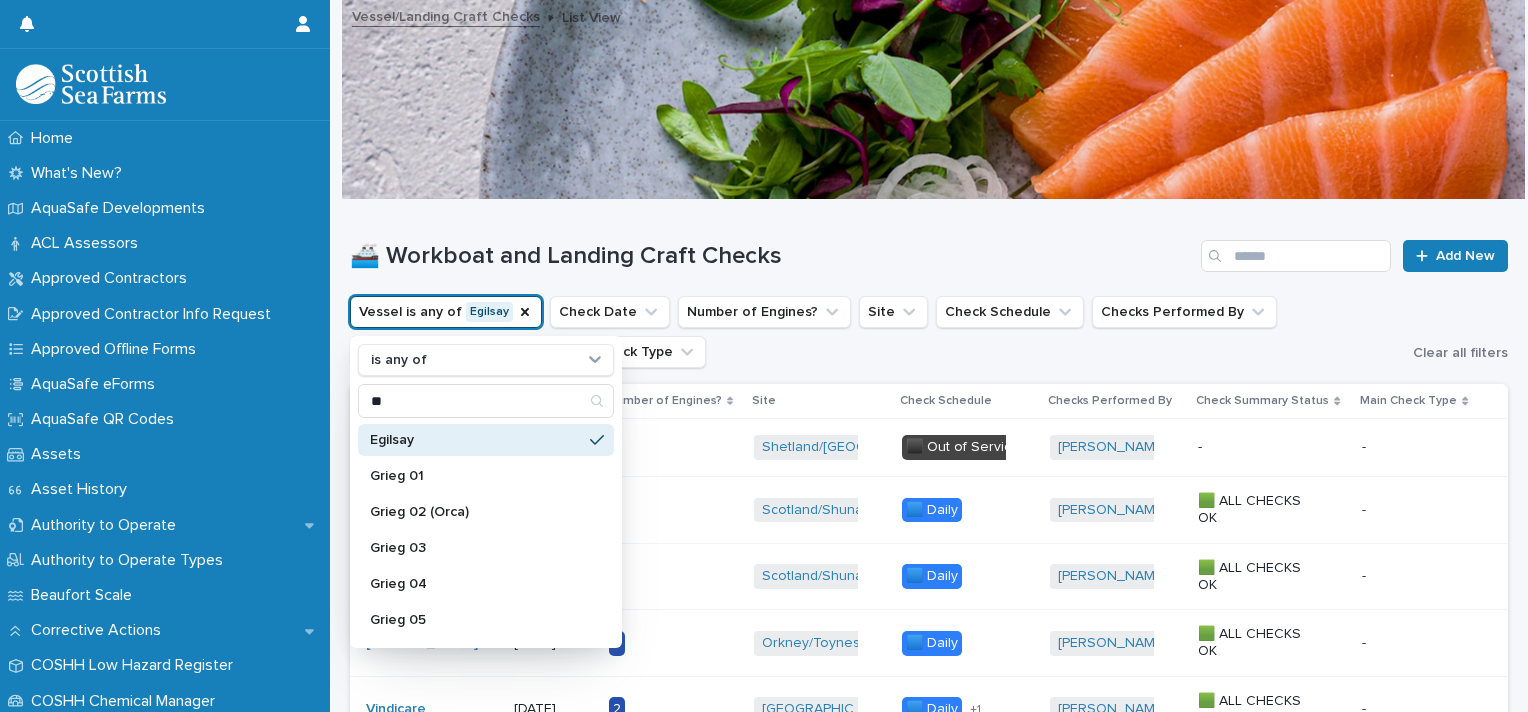 click on "🚢 Workboat and Landing Craft Checks Add New" at bounding box center [929, 248] 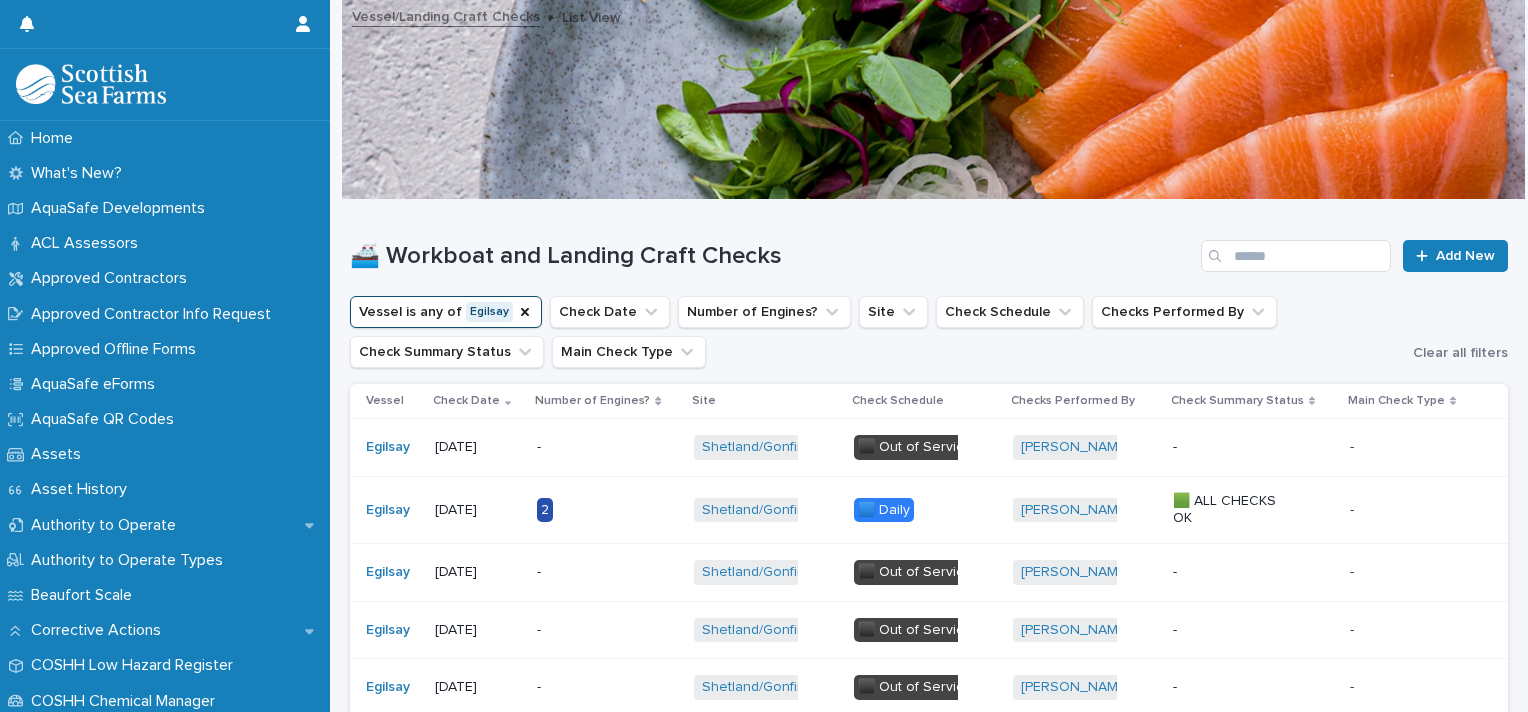 click on "Home What's New? AquaSafe Developments ACL Assessors Approved Contractors Approved Contractor Info Request Approved Offline Forms AquaSafe eForms AquaSafe QR Codes Assets Asset History Authority to Operate Authority to Operate Types Beaufort Scale Corrective Actions COSHH Low Hazard Register COSHH Chemical Manager Dive Permit Document Uploads Driver Vehicle Checks Emergency Drill Training Fire Risk Assessments Incident Reports Investigations Legionella Risk Assessments Management Dashboard PEDRAs People Processing Plant Equipment RA/MS Reports & Document Library Safety Audits Safety Opportunities Safety Audit NCs Safety Audit Clauses Safety Bulletins Site Safety Meetings Site Safety Actions Site Safety Visit Site Safety Visit Actions Sites Travel Car Hire Insurance Vehicle Request Vehicle Assets Vehicle Manufacturers Vehicle Fuel Usage Vehicle EV Charging Vehicle P11D Submissions Vehicle Restrictions Vehicle Service Types Vehicle Transfers Vessels Vessel/Landing Craft Checks List View Calendar View Vessel SMS" at bounding box center [764, 356] 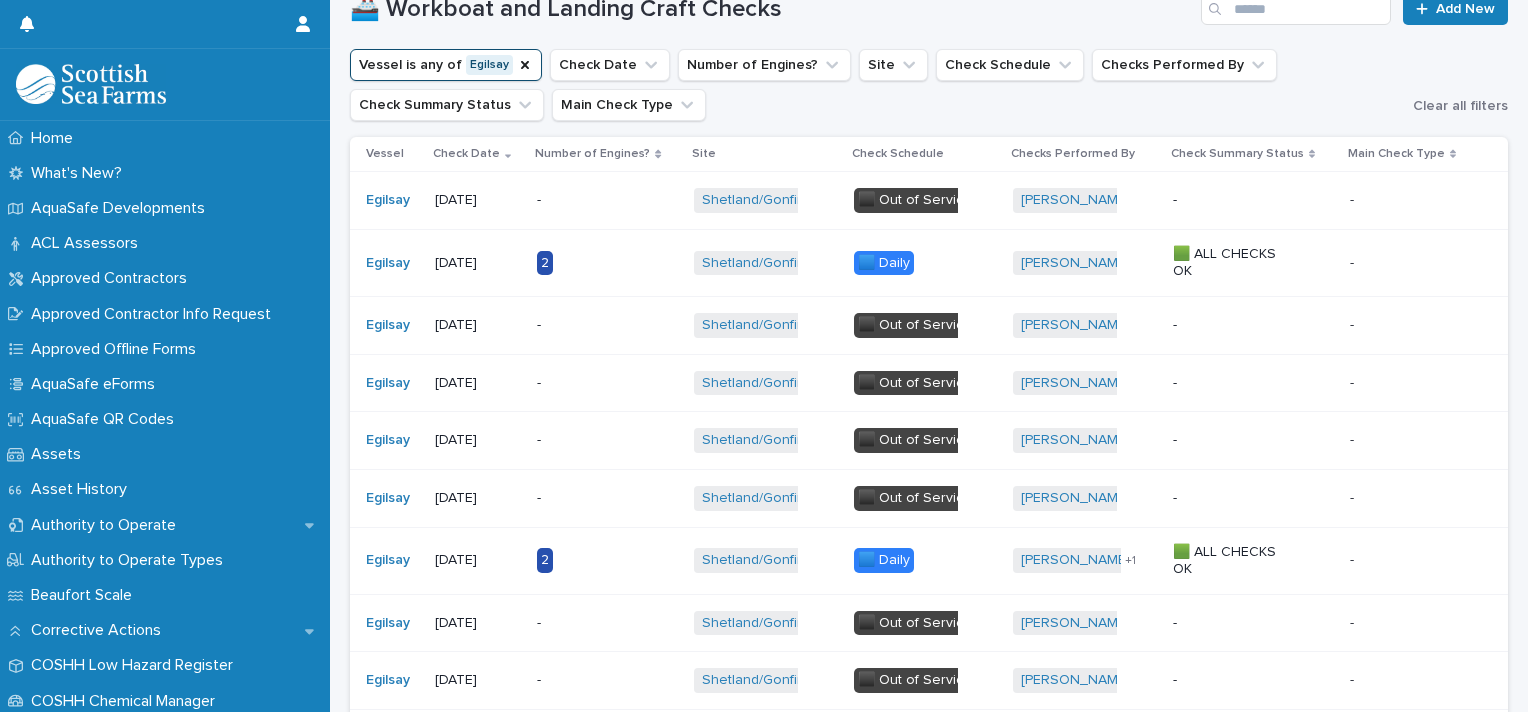 scroll, scrollTop: 280, scrollLeft: 0, axis: vertical 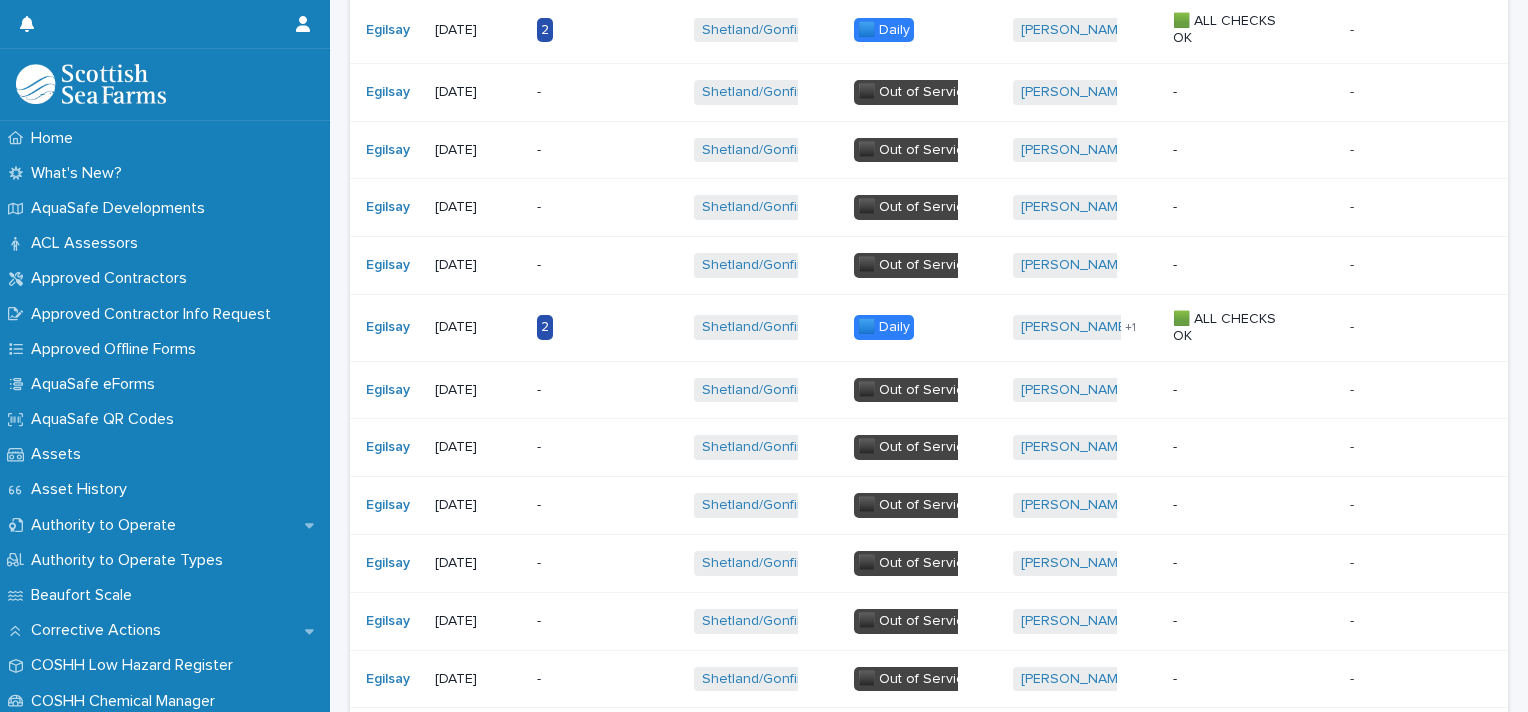 click on "2" at bounding box center (599, 325) 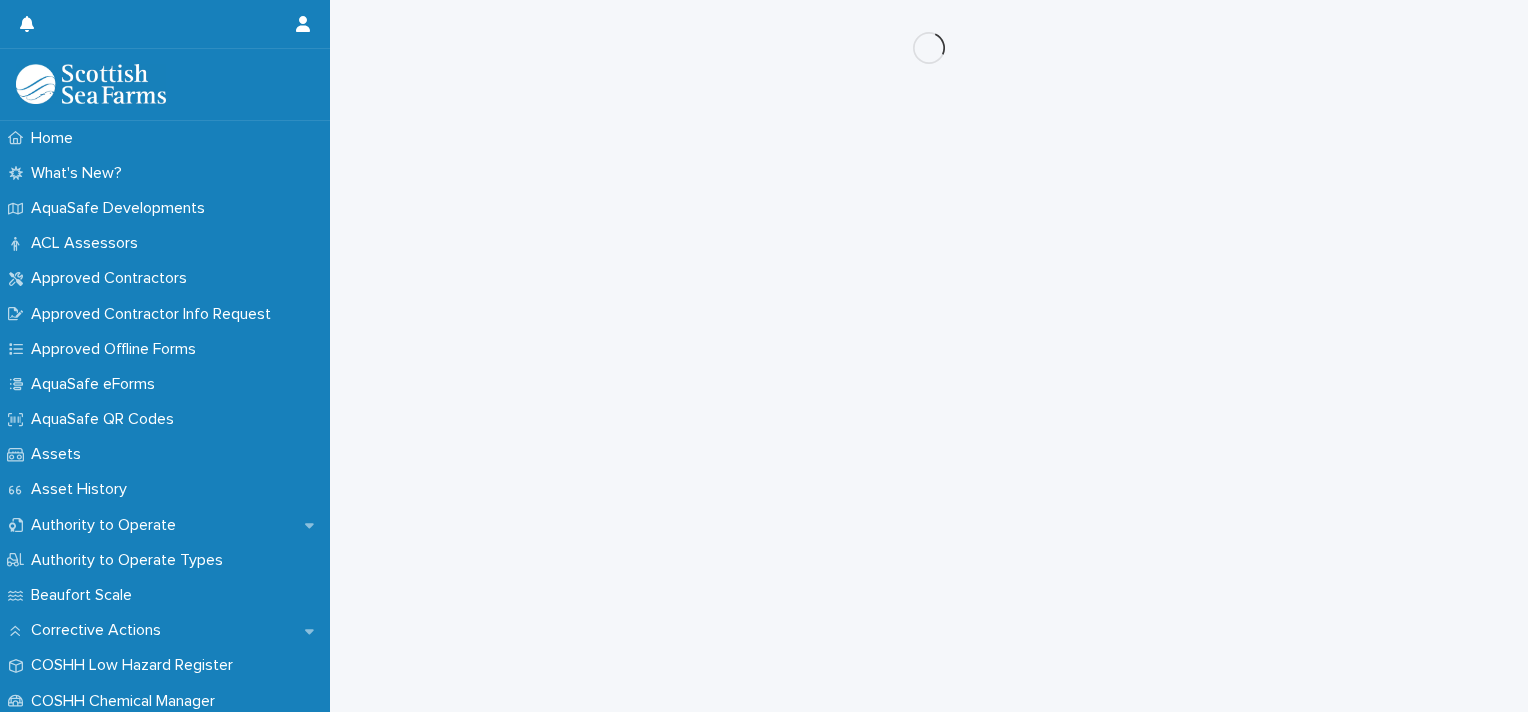 scroll, scrollTop: 0, scrollLeft: 0, axis: both 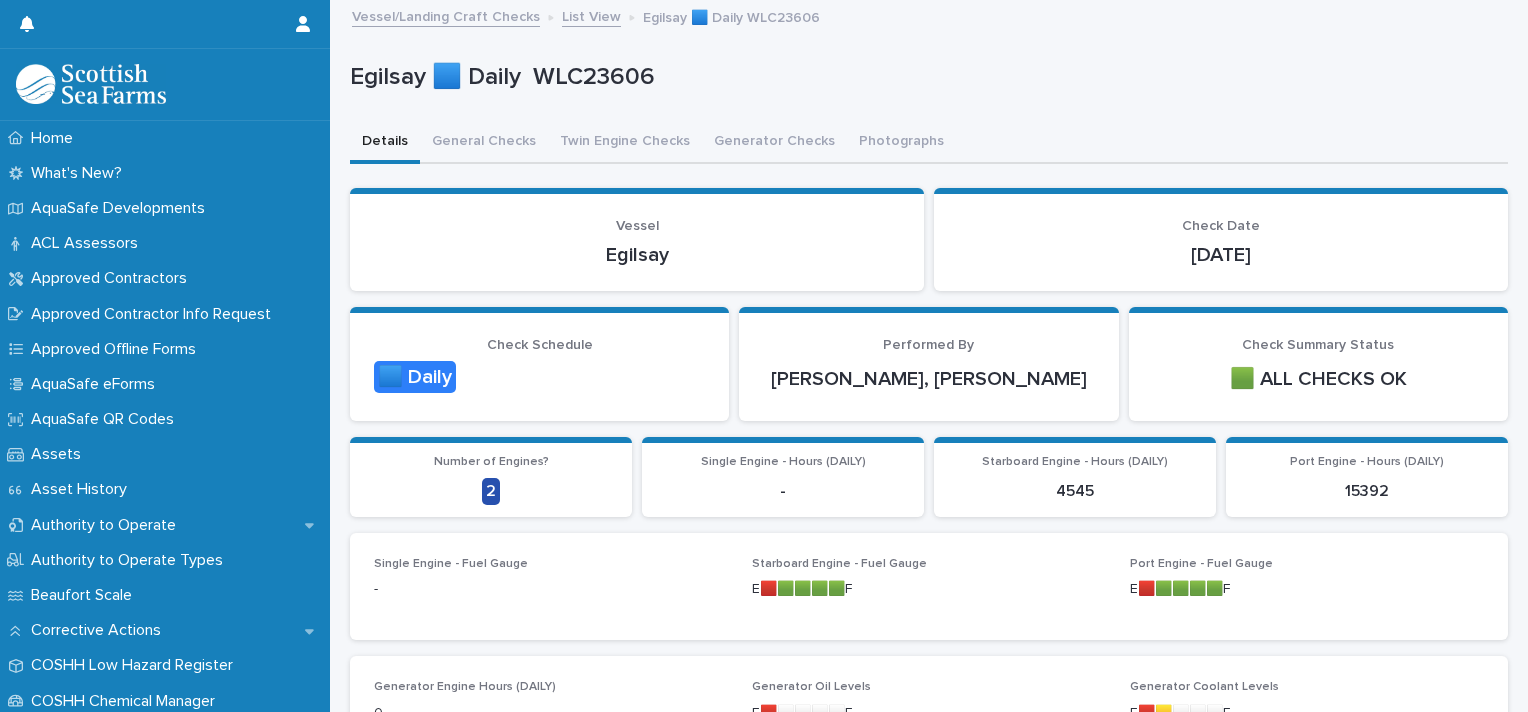 click on "List View" at bounding box center (591, 15) 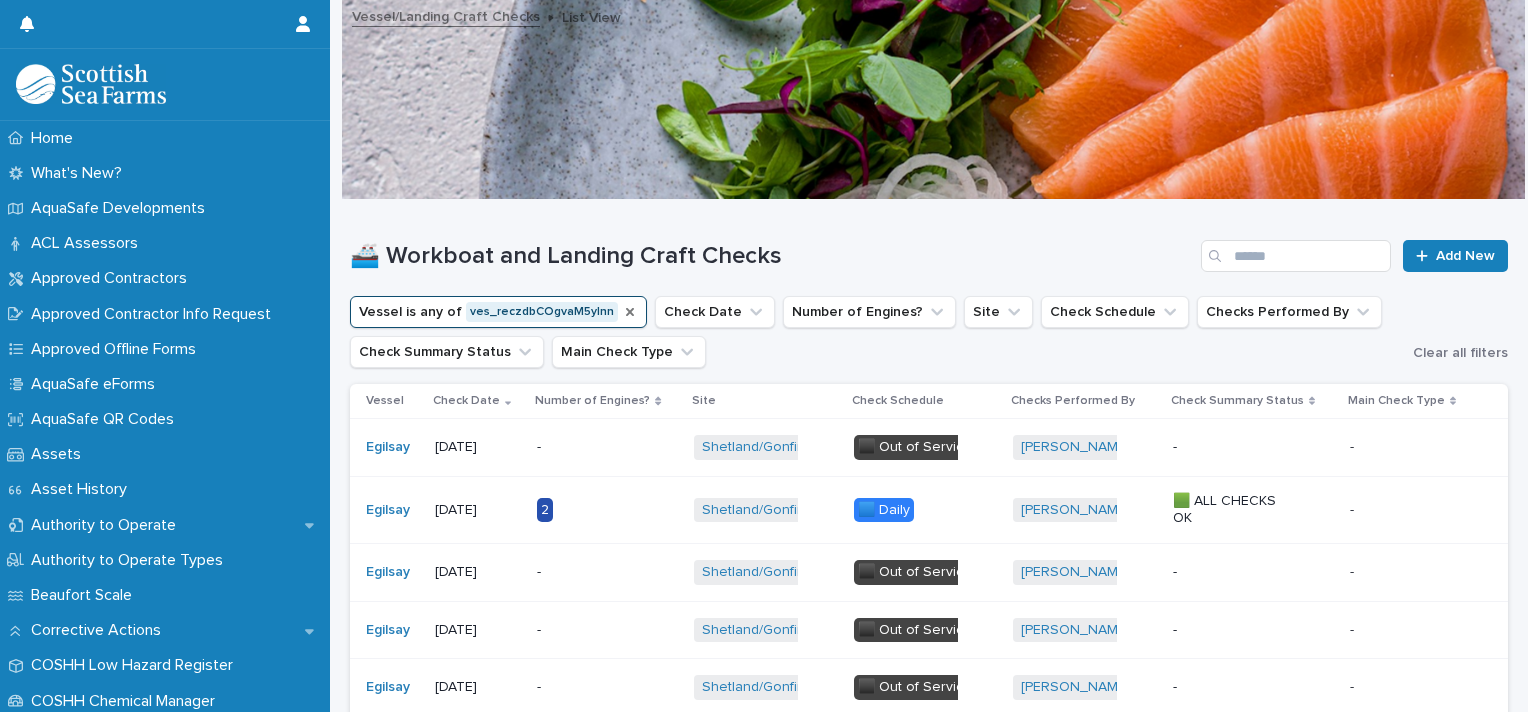 click at bounding box center (630, 312) 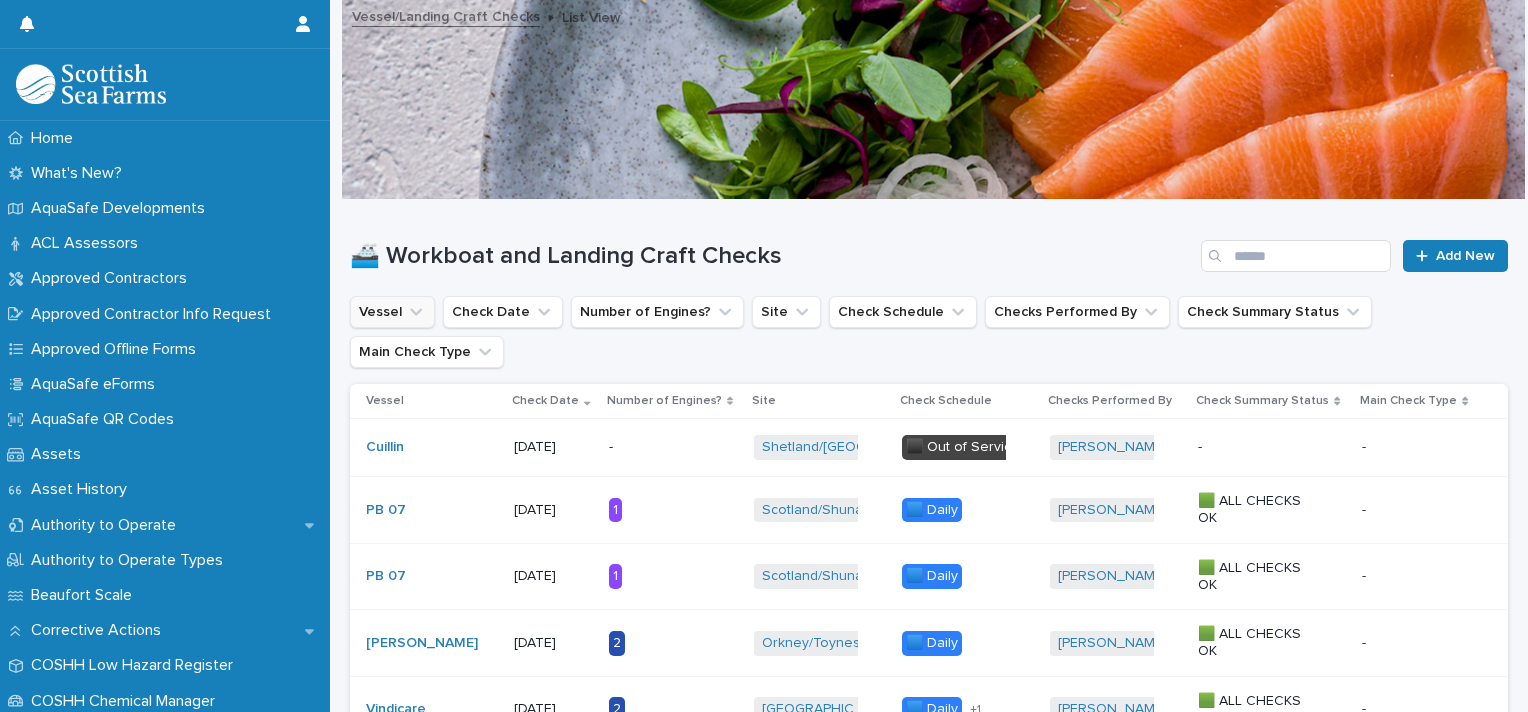 click 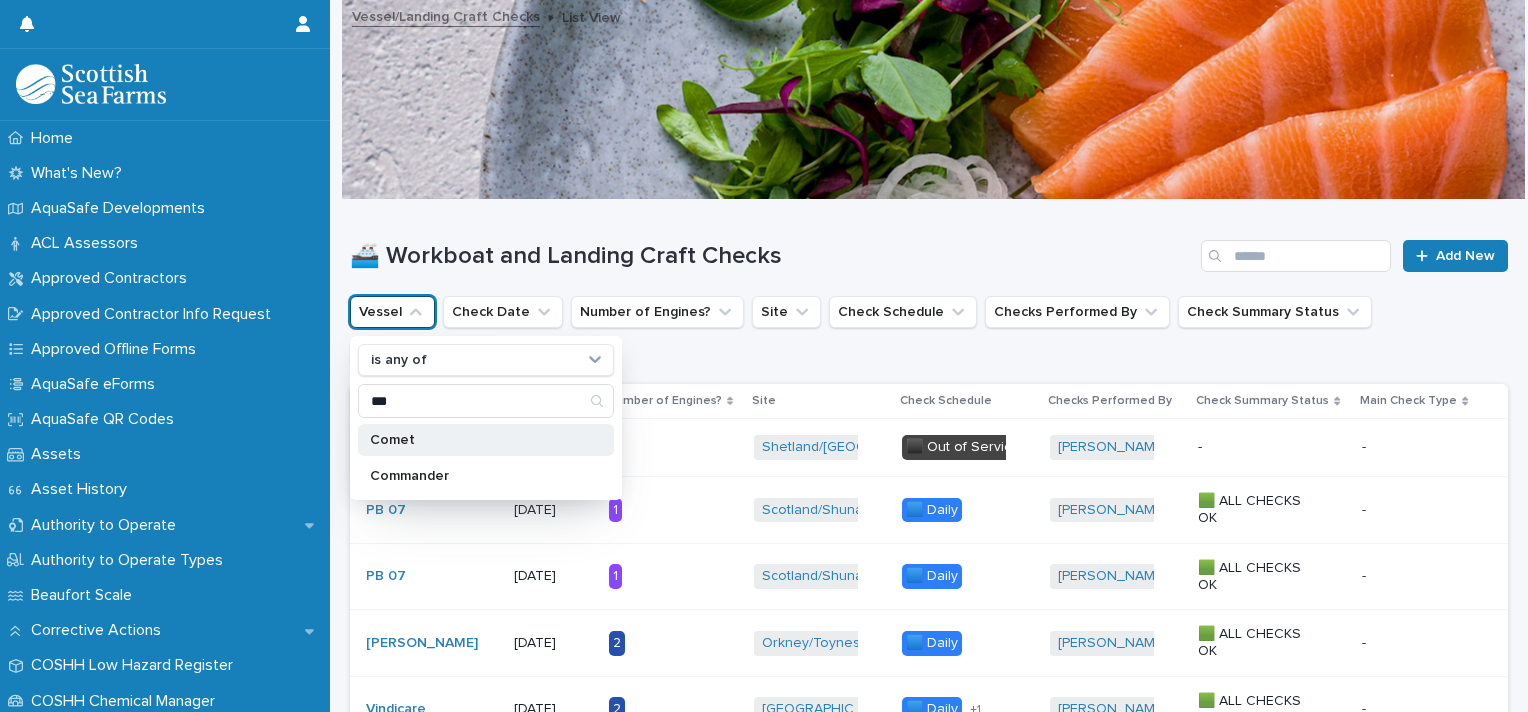 type on "***" 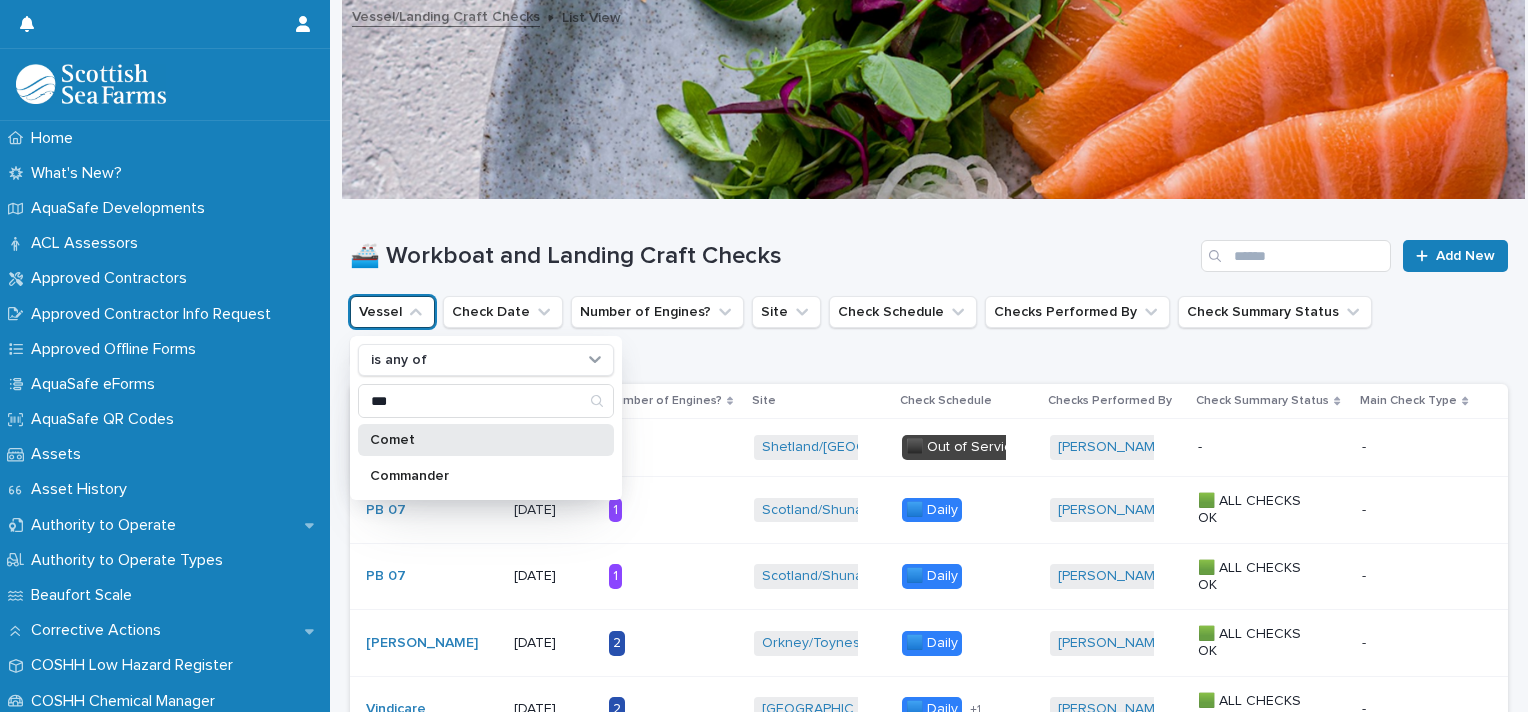 click on "Comet" at bounding box center (486, 440) 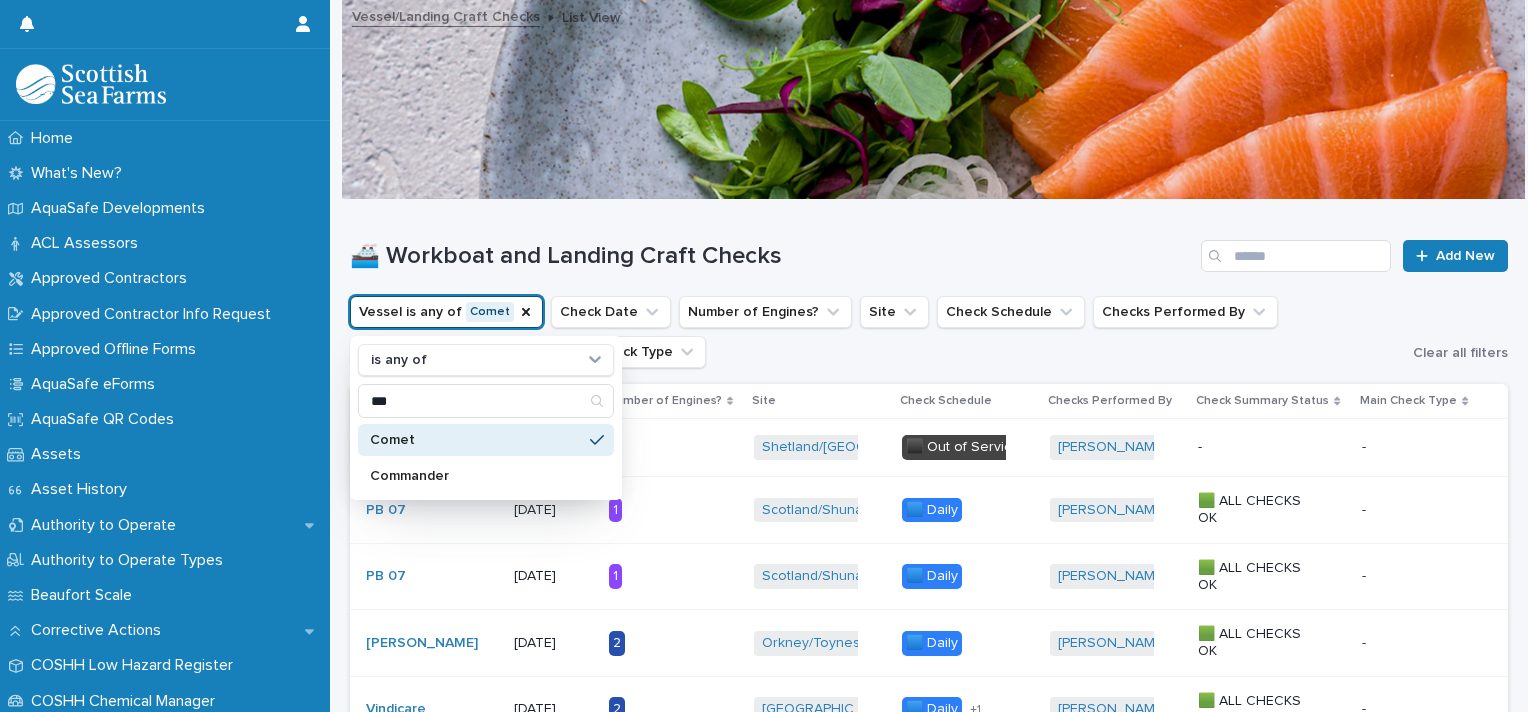 click on "🚢 Workboat and Landing Craft Checks Add New" at bounding box center (929, 248) 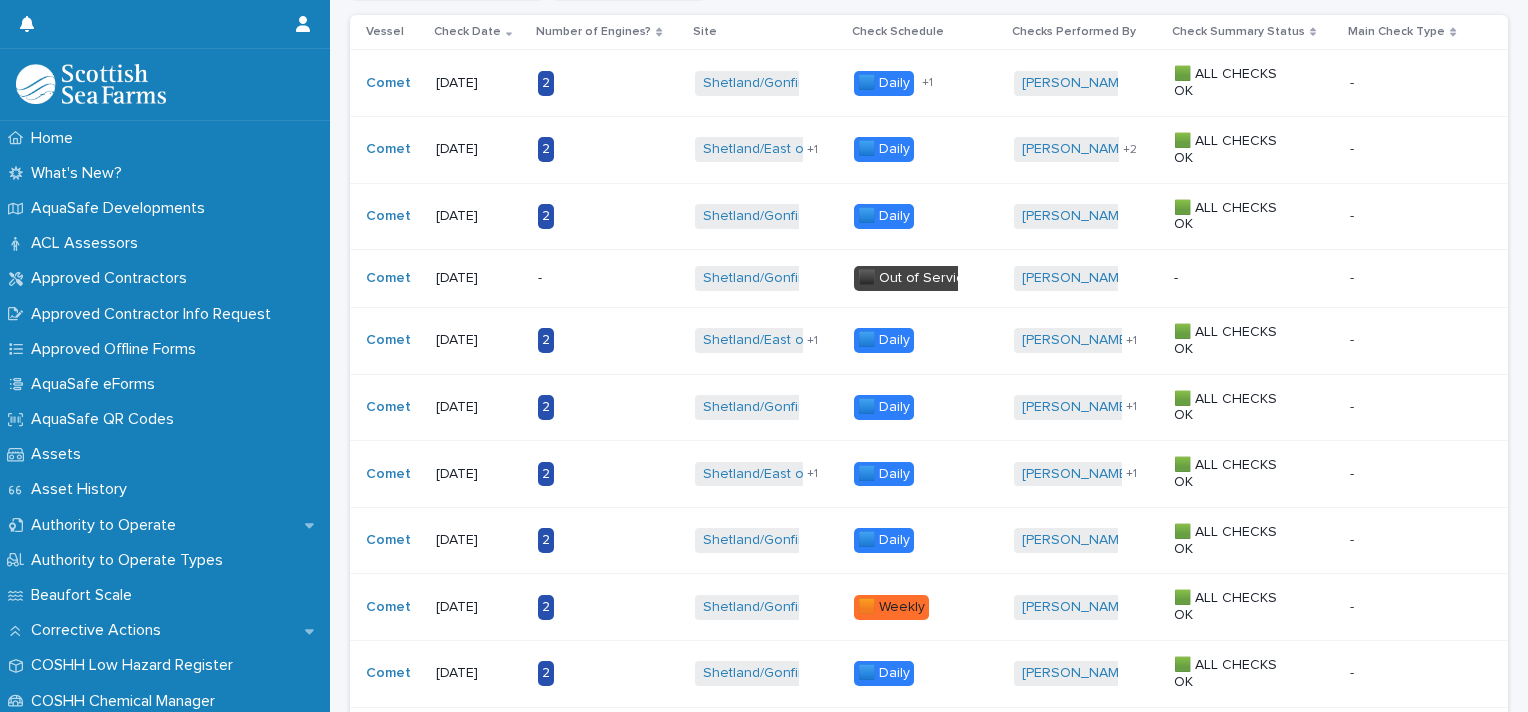 scroll, scrollTop: 386, scrollLeft: 0, axis: vertical 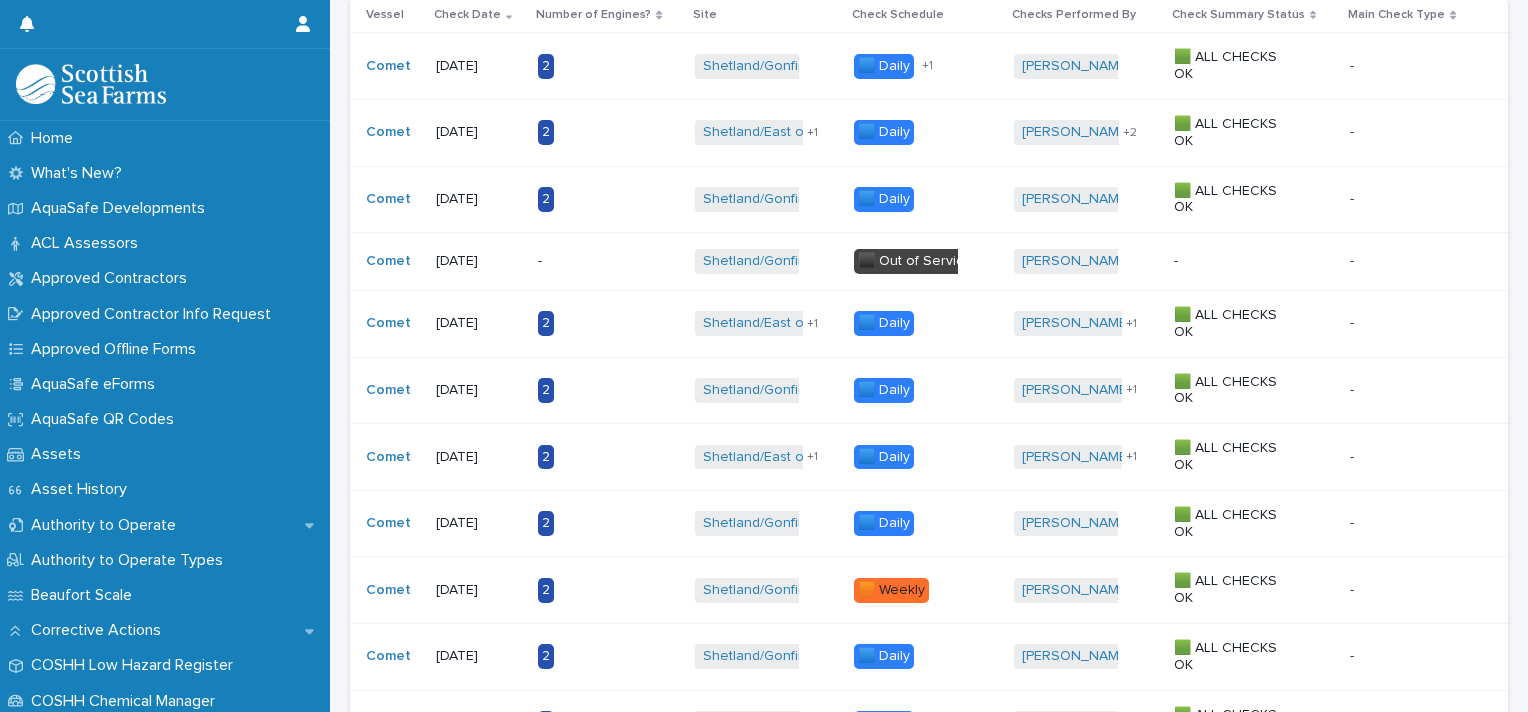 click on "2" at bounding box center (600, 523) 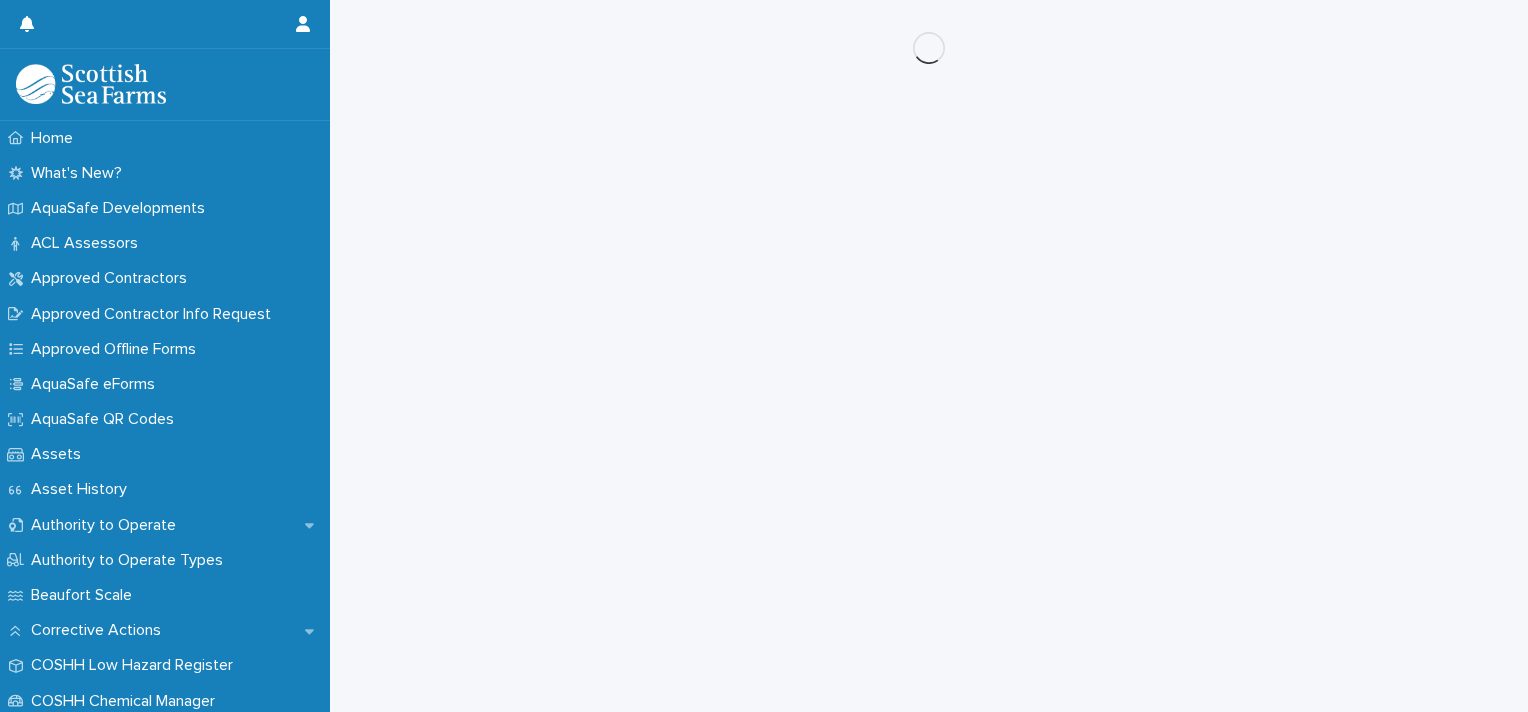 scroll, scrollTop: 0, scrollLeft: 0, axis: both 